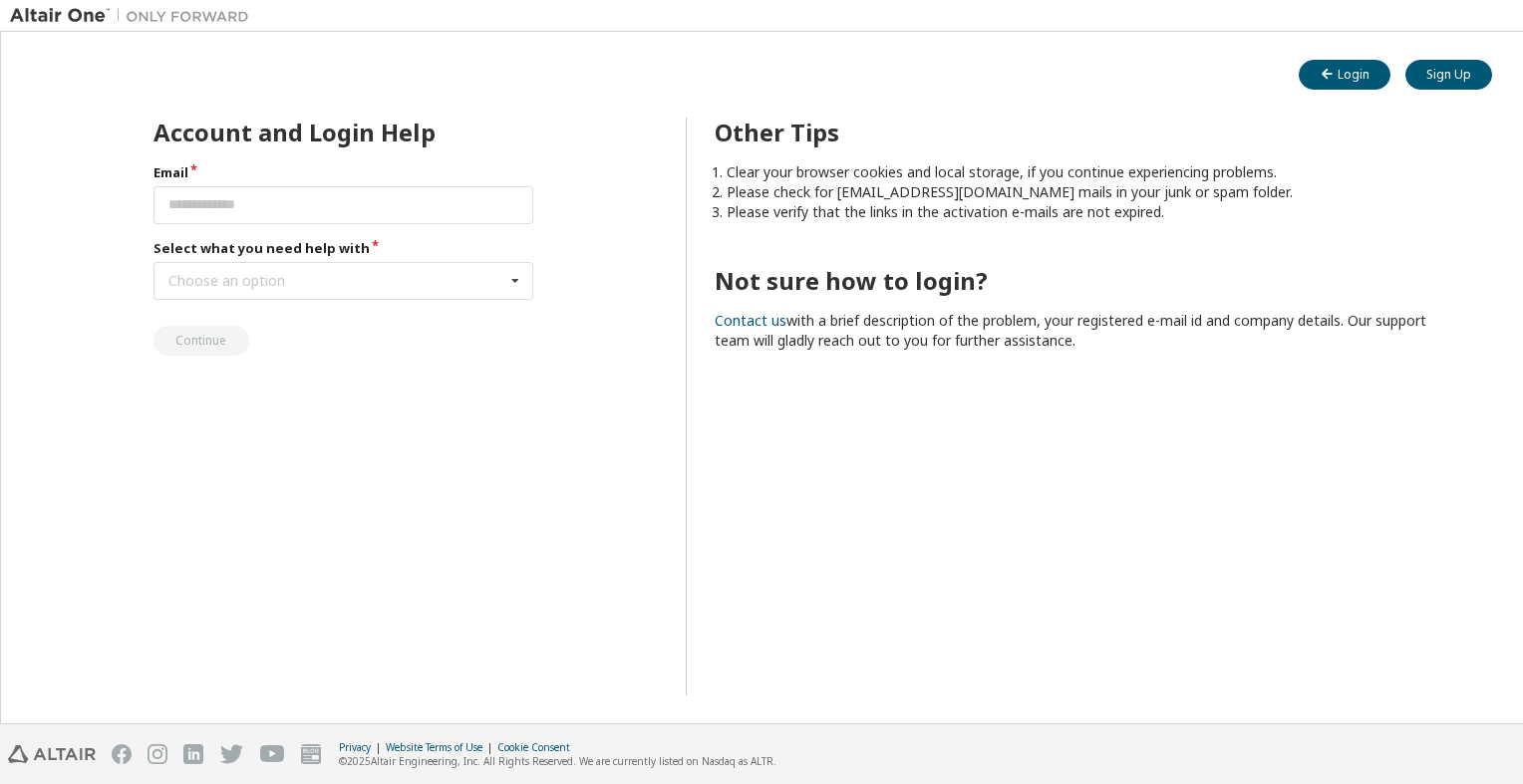 scroll, scrollTop: 0, scrollLeft: 0, axis: both 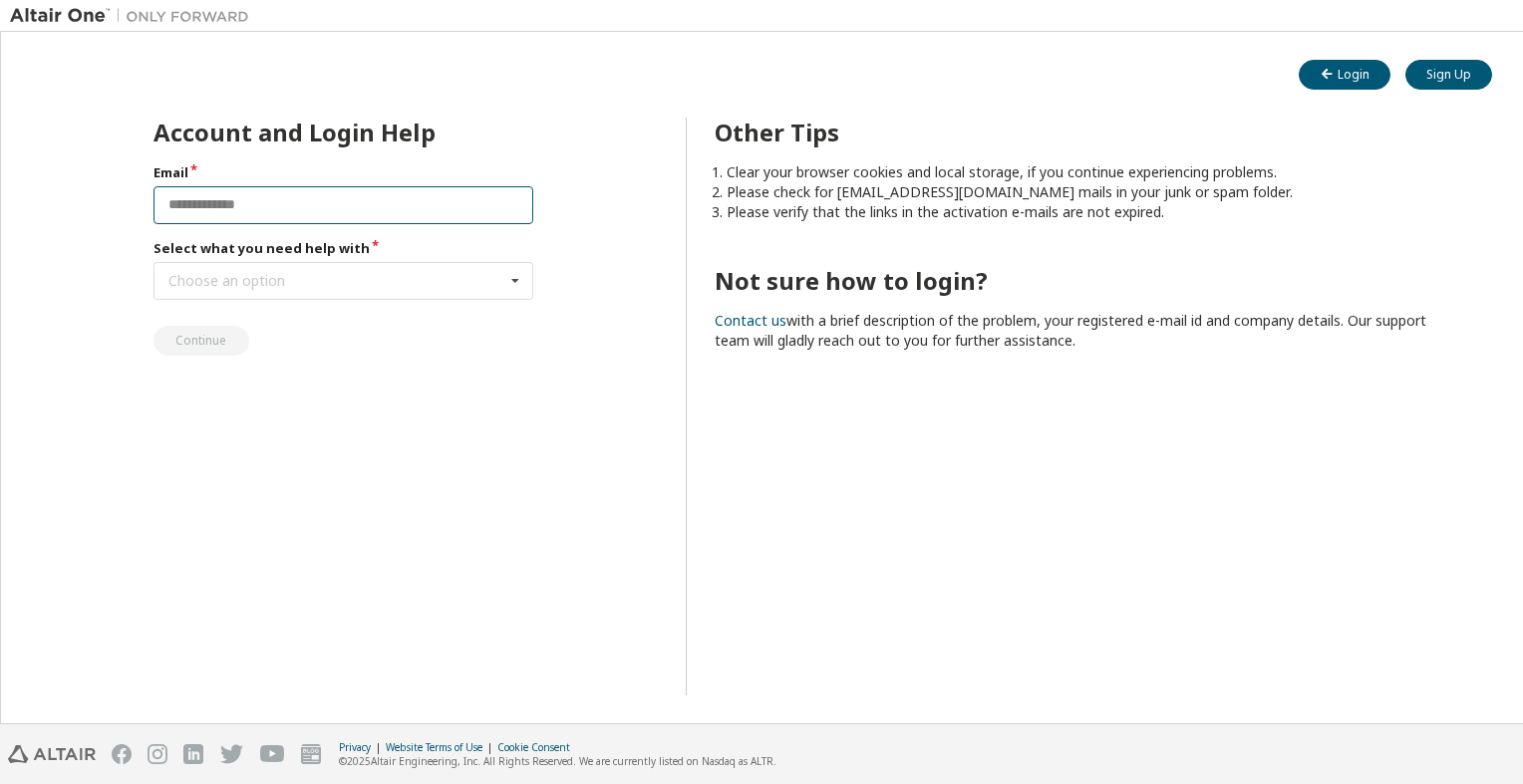 click at bounding box center [344, 205] 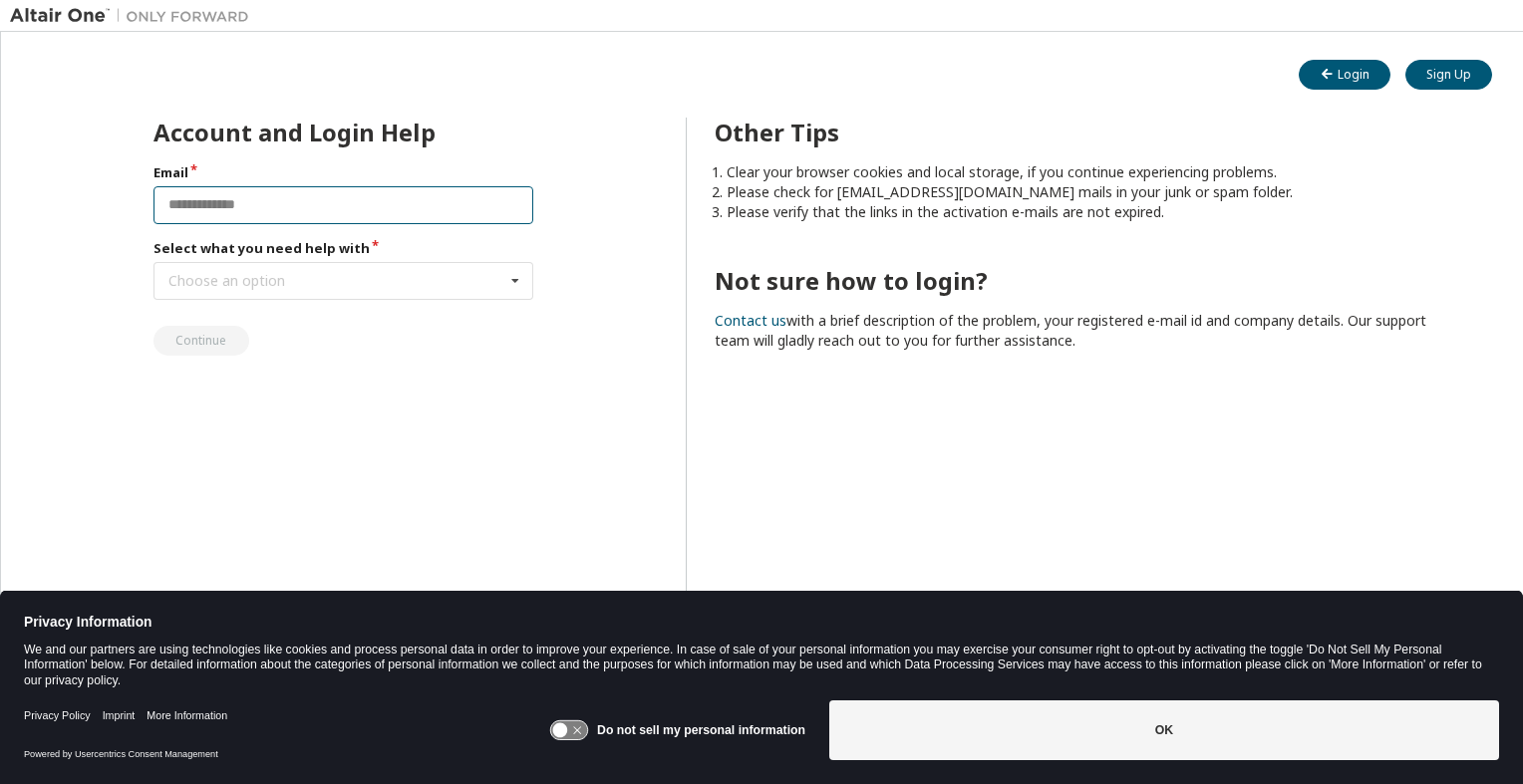 click at bounding box center [344, 205] 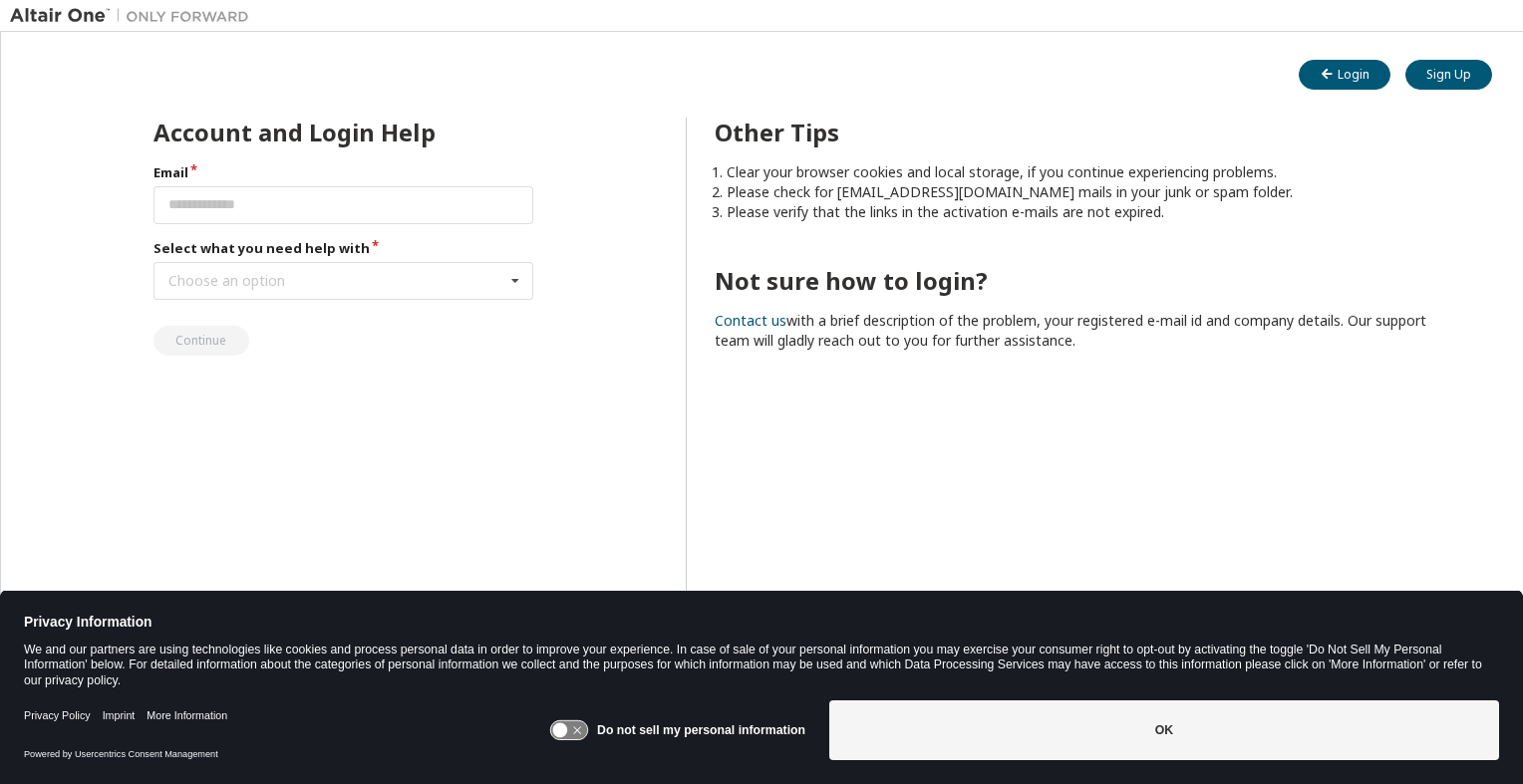 click on "Account and Login Help Email Select what you need help with Choose an option I forgot my password I did not receive activation mail My activation mail expired My account is locked I want to reset multi-factor authentication I don't know but can't login Continue" at bounding box center (305, 406) 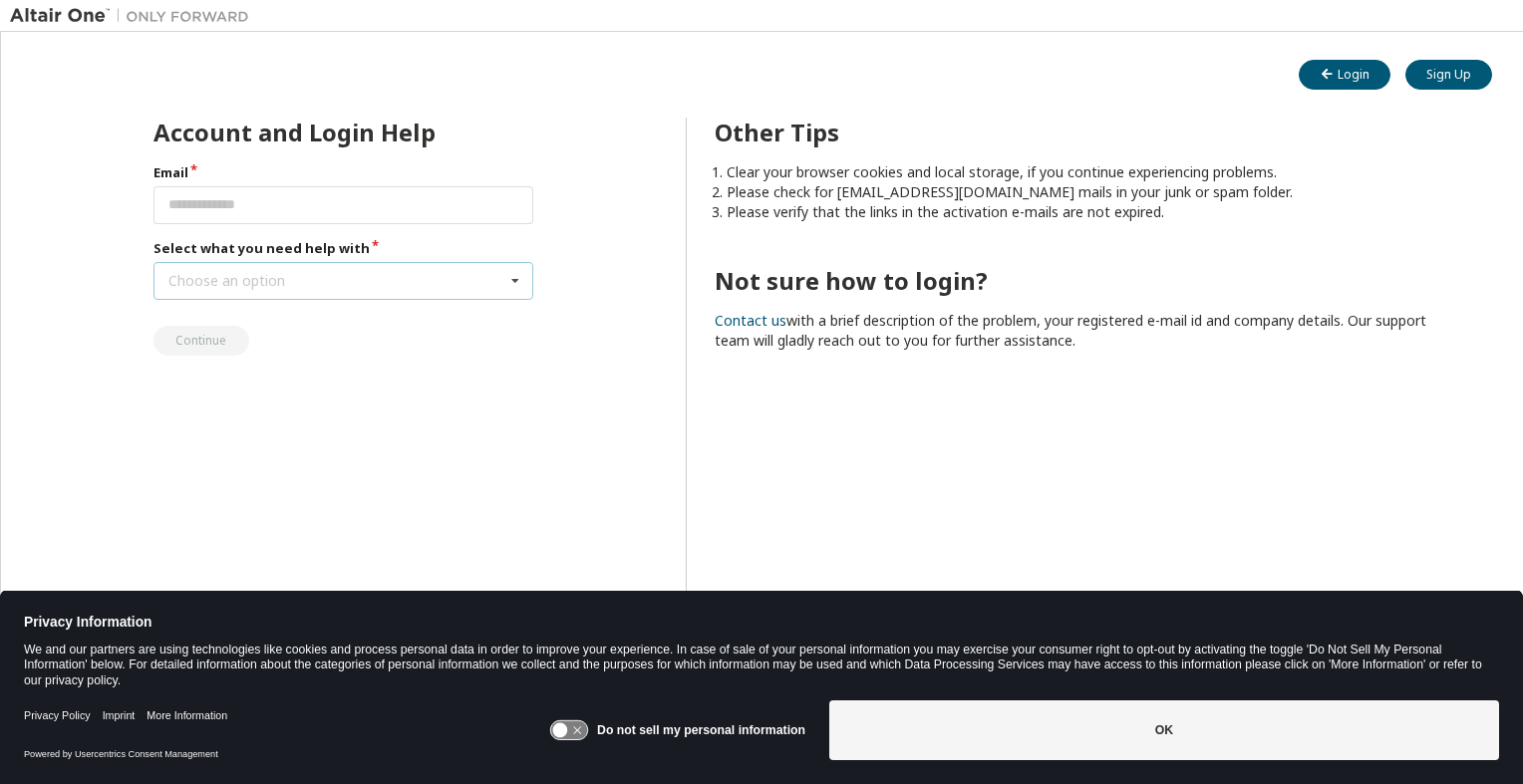 click at bounding box center (515, 281) 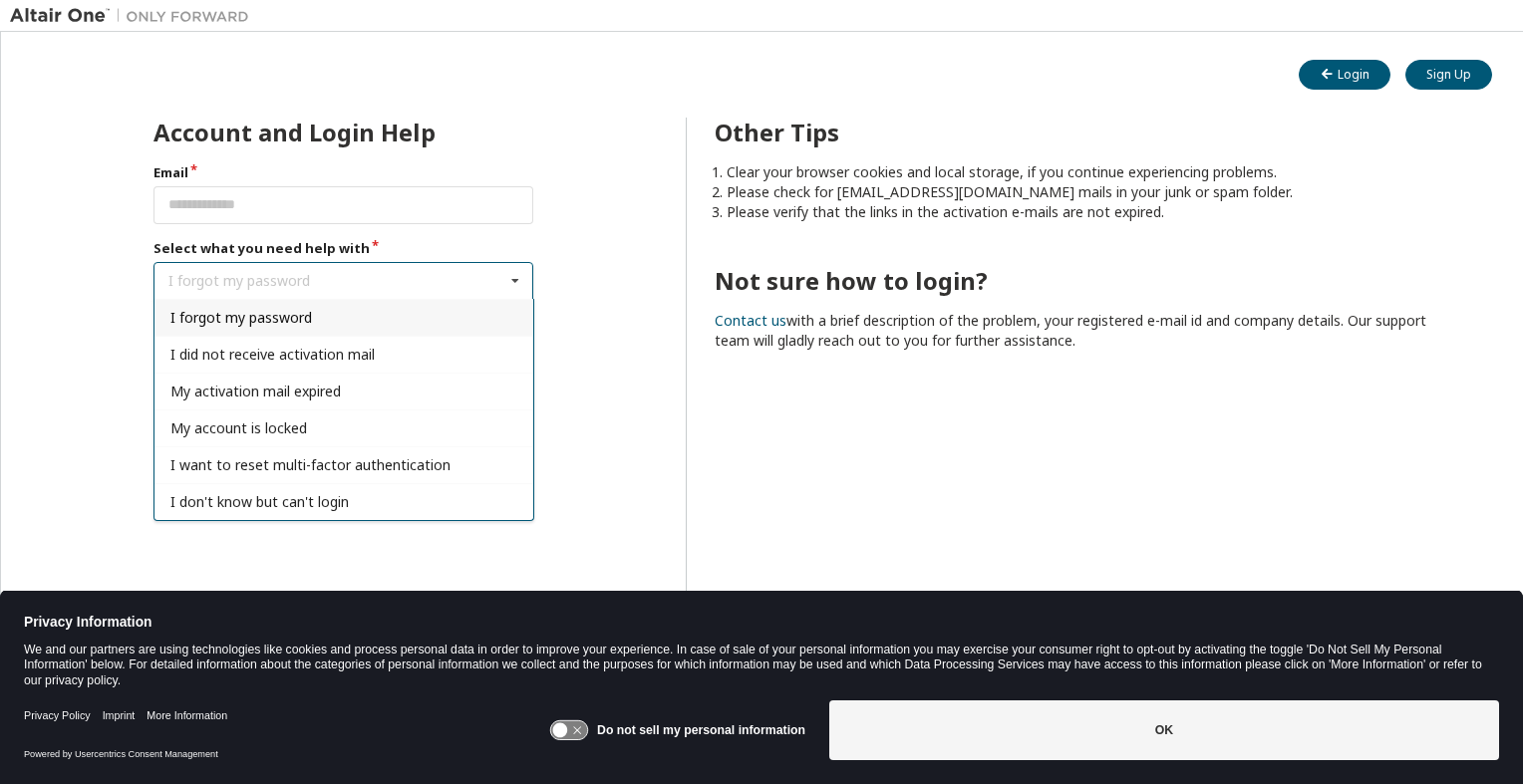 click on "I forgot my password" at bounding box center (344, 317) 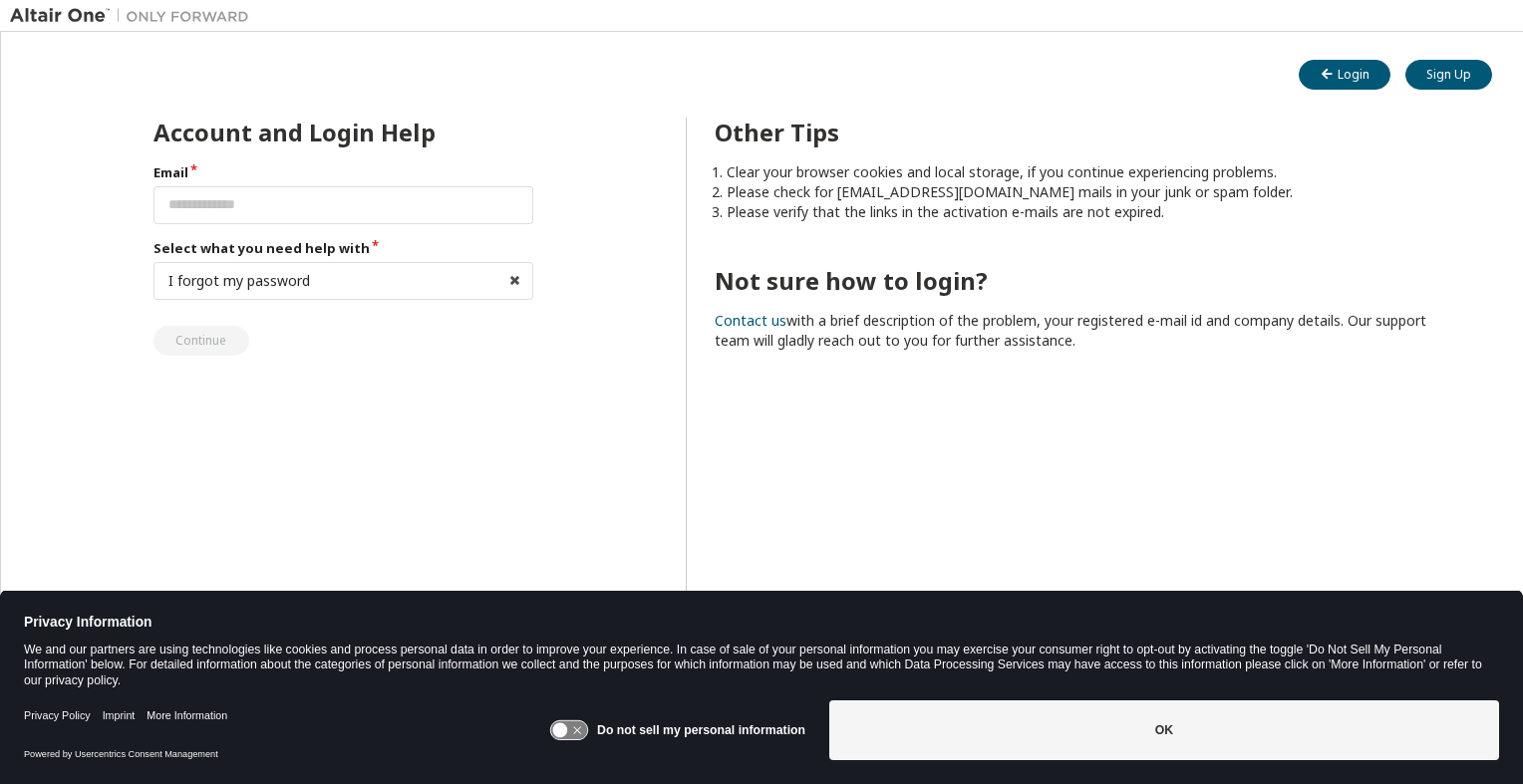 click on "Account and Login Help Email Select what you need help with I forgot my password I forgot my password I did not receive activation mail My activation mail expired My account is locked I want to reset multi-factor authentication I don't know but can't login Continue" at bounding box center [305, 406] 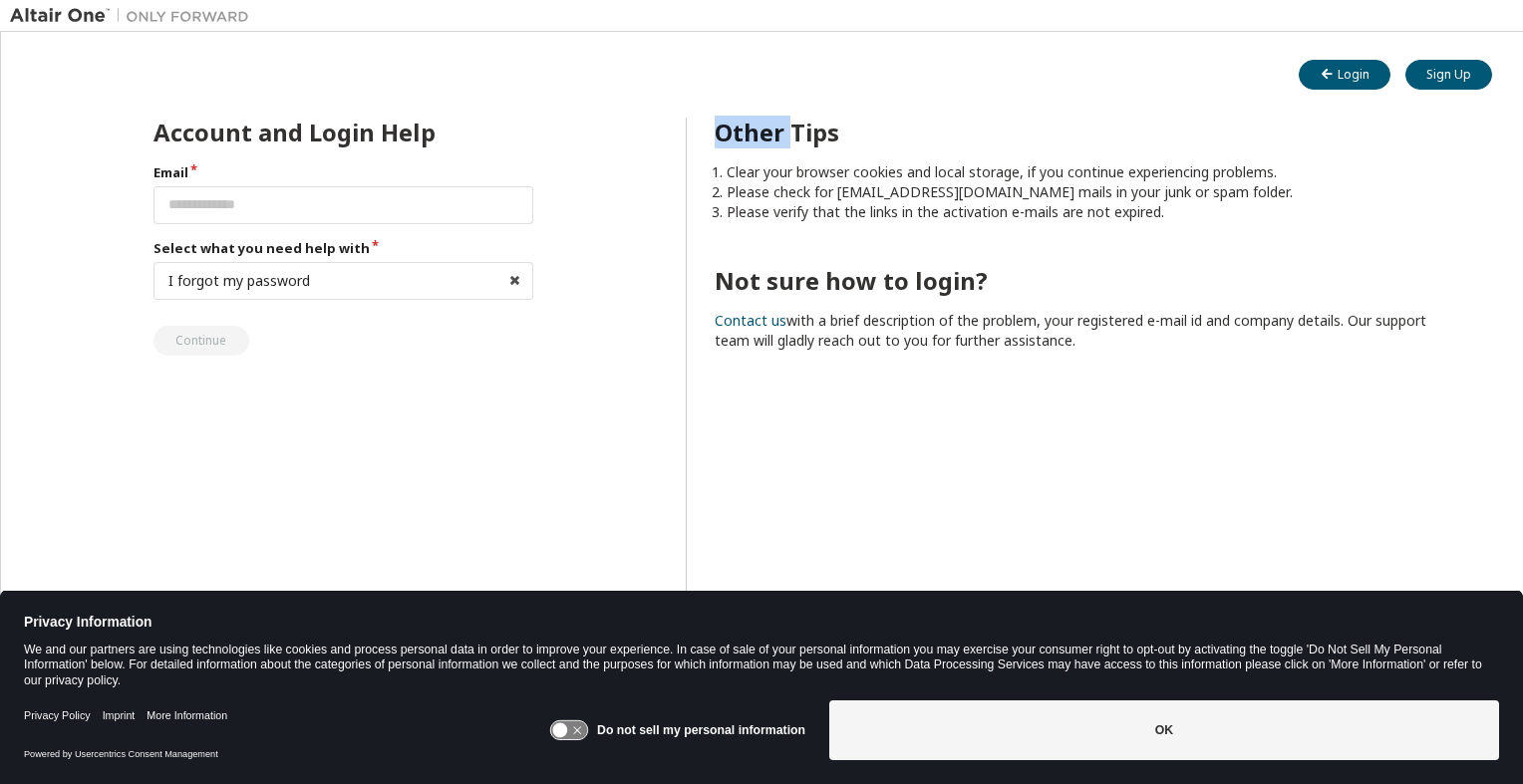 click on "Email Select what you need help with I forgot my password I forgot my password I did not receive activation mail My activation mail expired My account is locked I want to reset multi-factor authentication I don't know but can't login Continue" at bounding box center (344, 259) 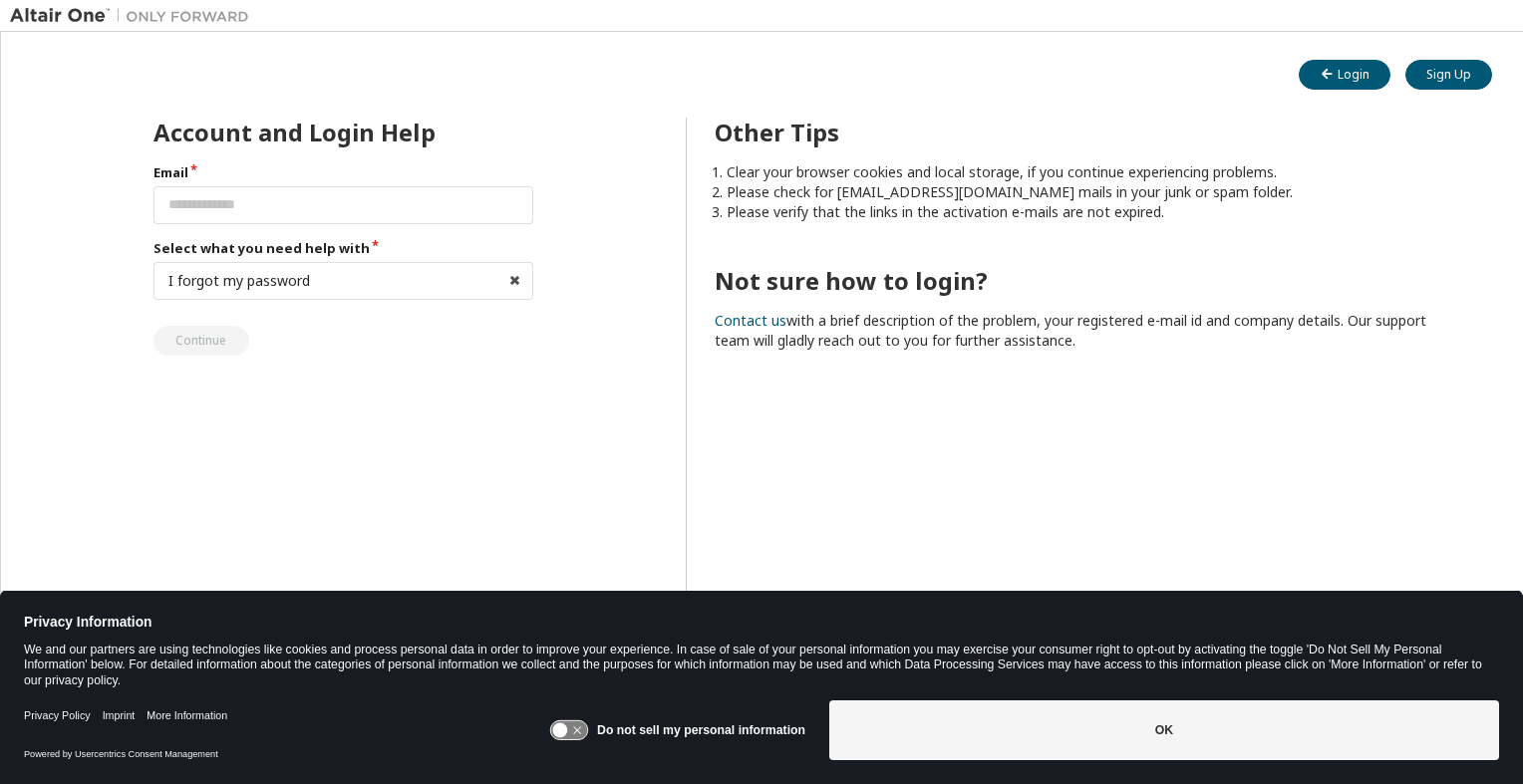 drag, startPoint x: 193, startPoint y: 346, endPoint x: 293, endPoint y: 370, distance: 102.83968 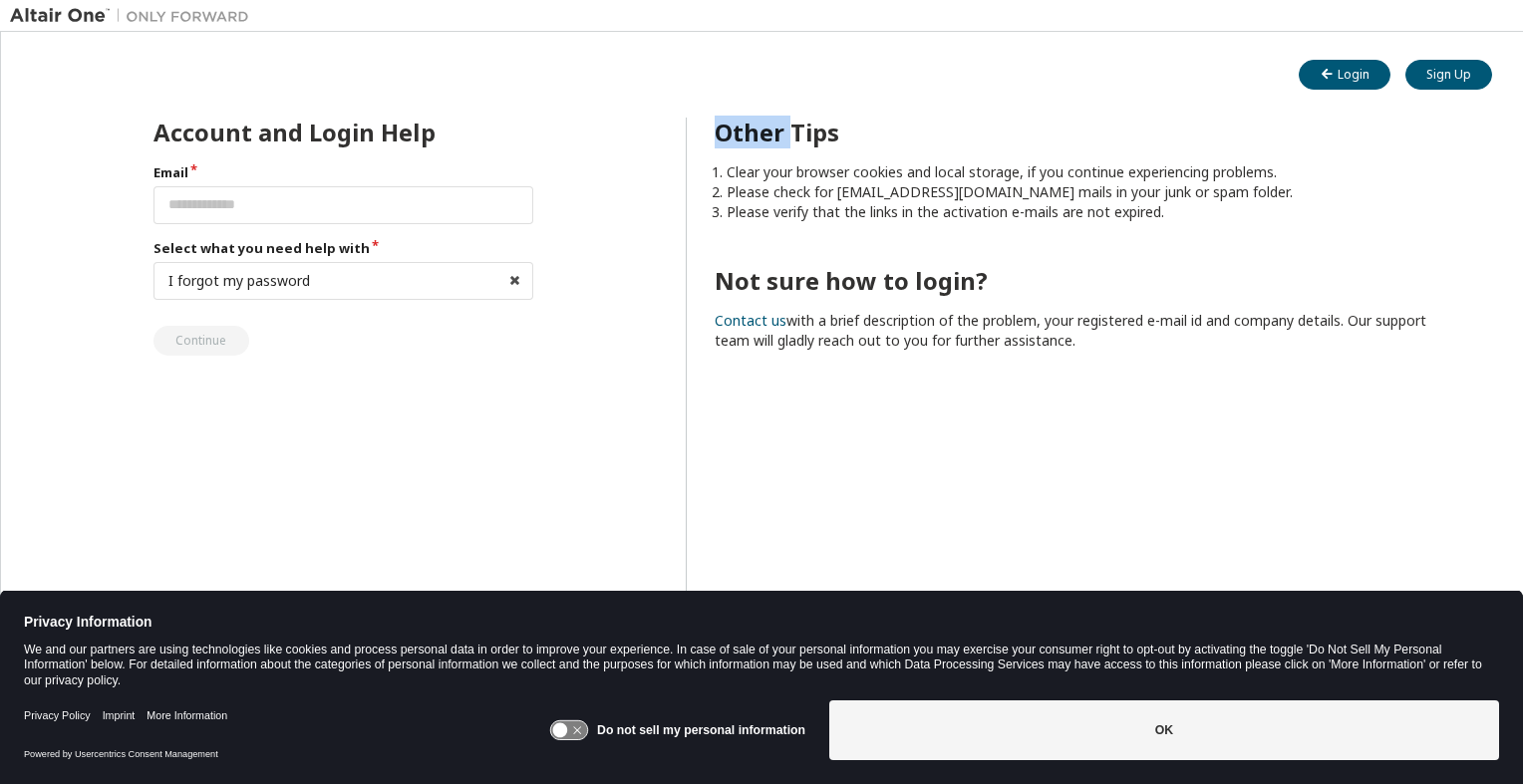 click on "Email Select what you need help with I forgot my password I forgot my password I did not receive activation mail My activation mail expired My account is locked I want to reset multi-factor authentication I don't know but can't login Continue" at bounding box center [344, 259] 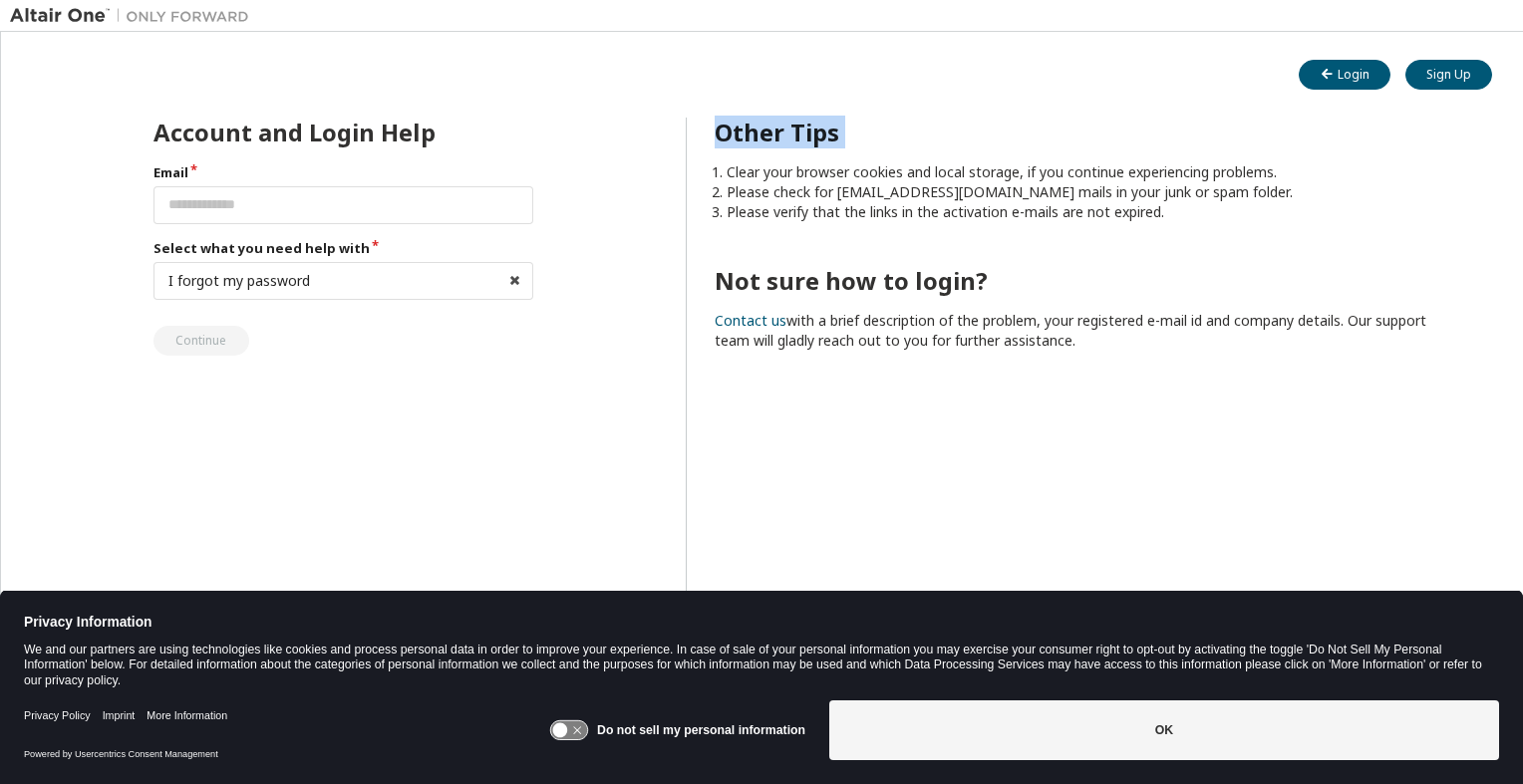 click on "Email Select what you need help with I forgot my password I forgot my password I did not receive activation mail My activation mail expired My account is locked I want to reset multi-factor authentication I don't know but can't login Continue" at bounding box center (344, 259) 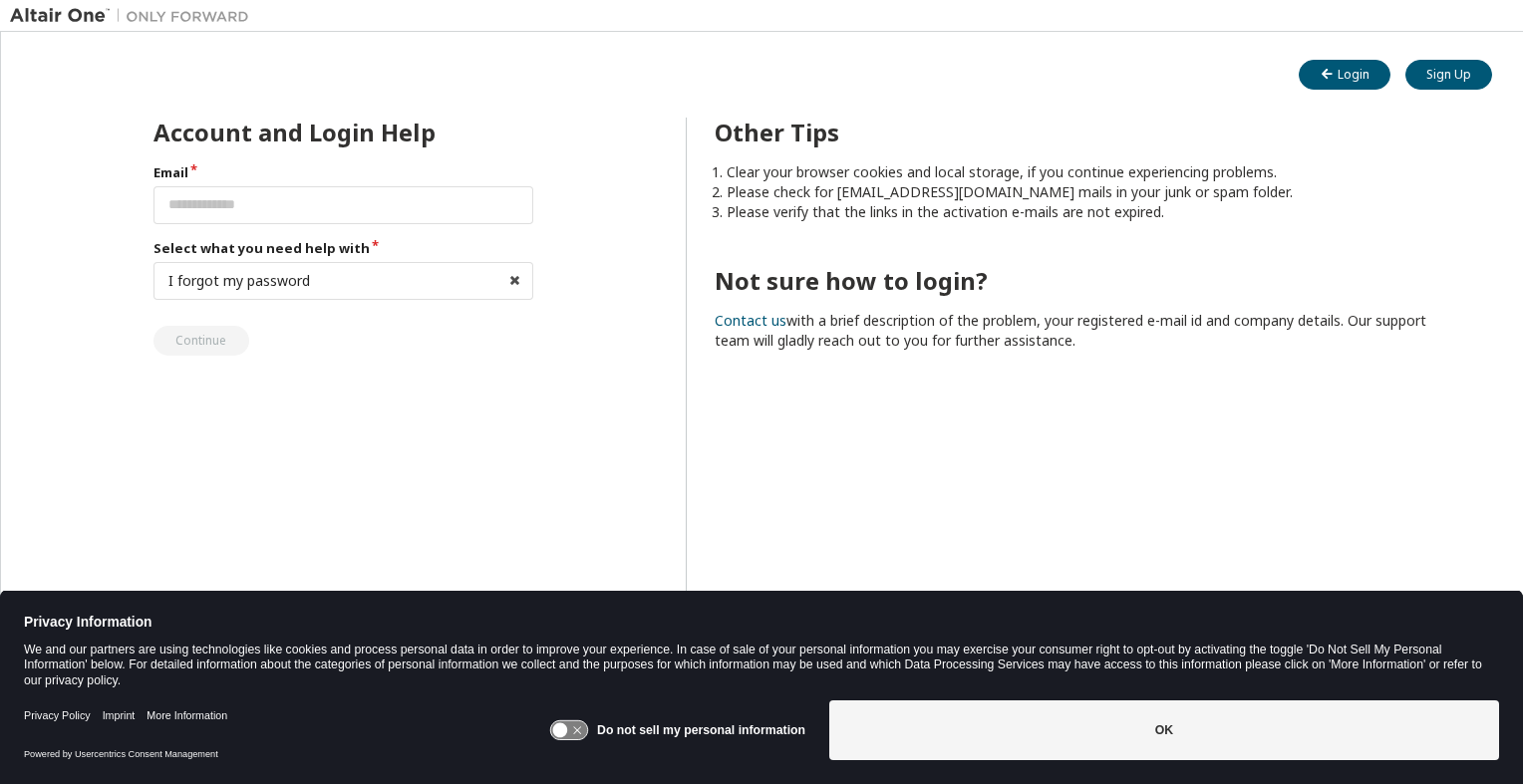 drag, startPoint x: 207, startPoint y: 339, endPoint x: 200, endPoint y: 354, distance: 16.552945 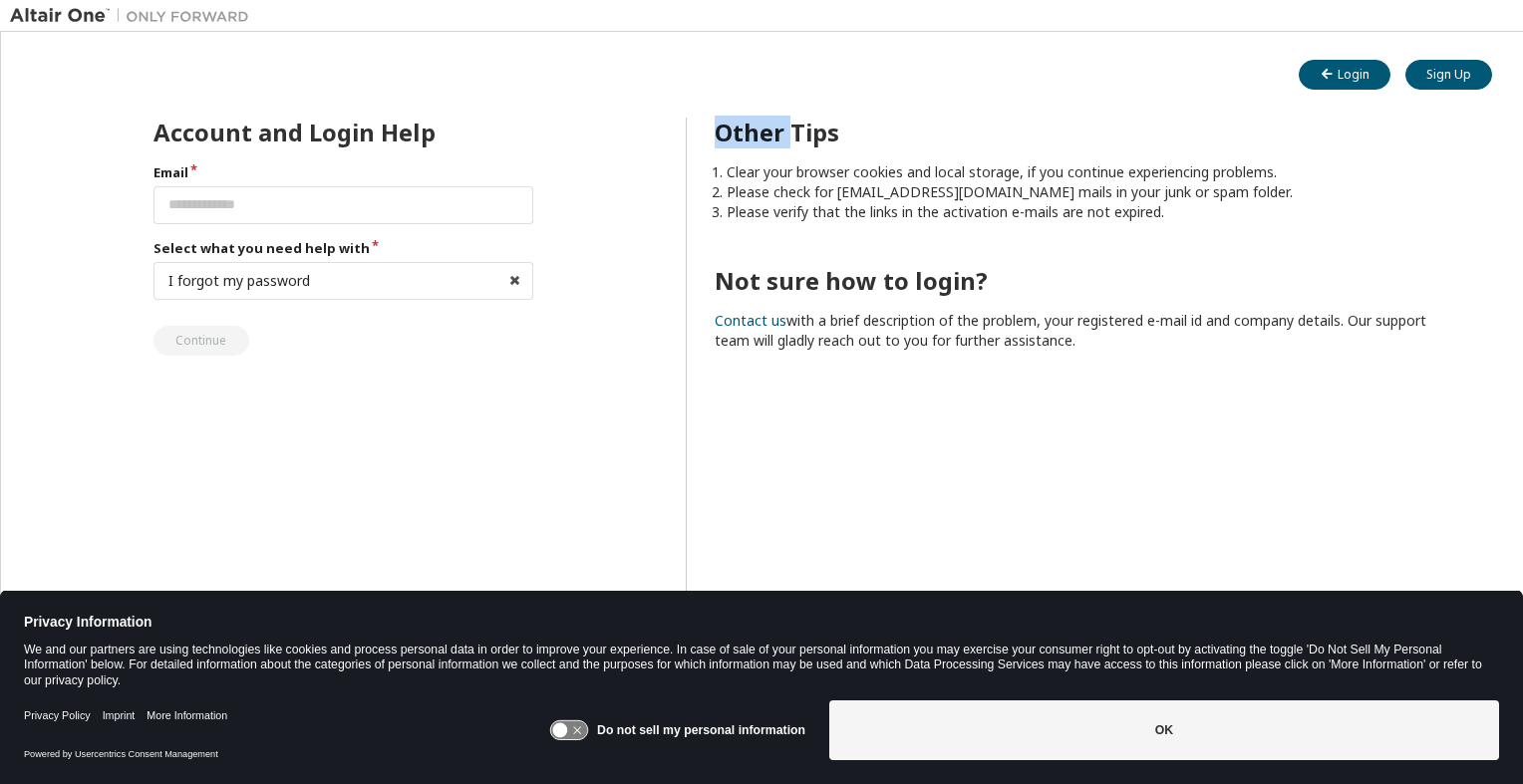 click on "Email Select what you need help with I forgot my password I forgot my password I did not receive activation mail My activation mail expired My account is locked I want to reset multi-factor authentication I don't know but can't login Continue" at bounding box center [344, 259] 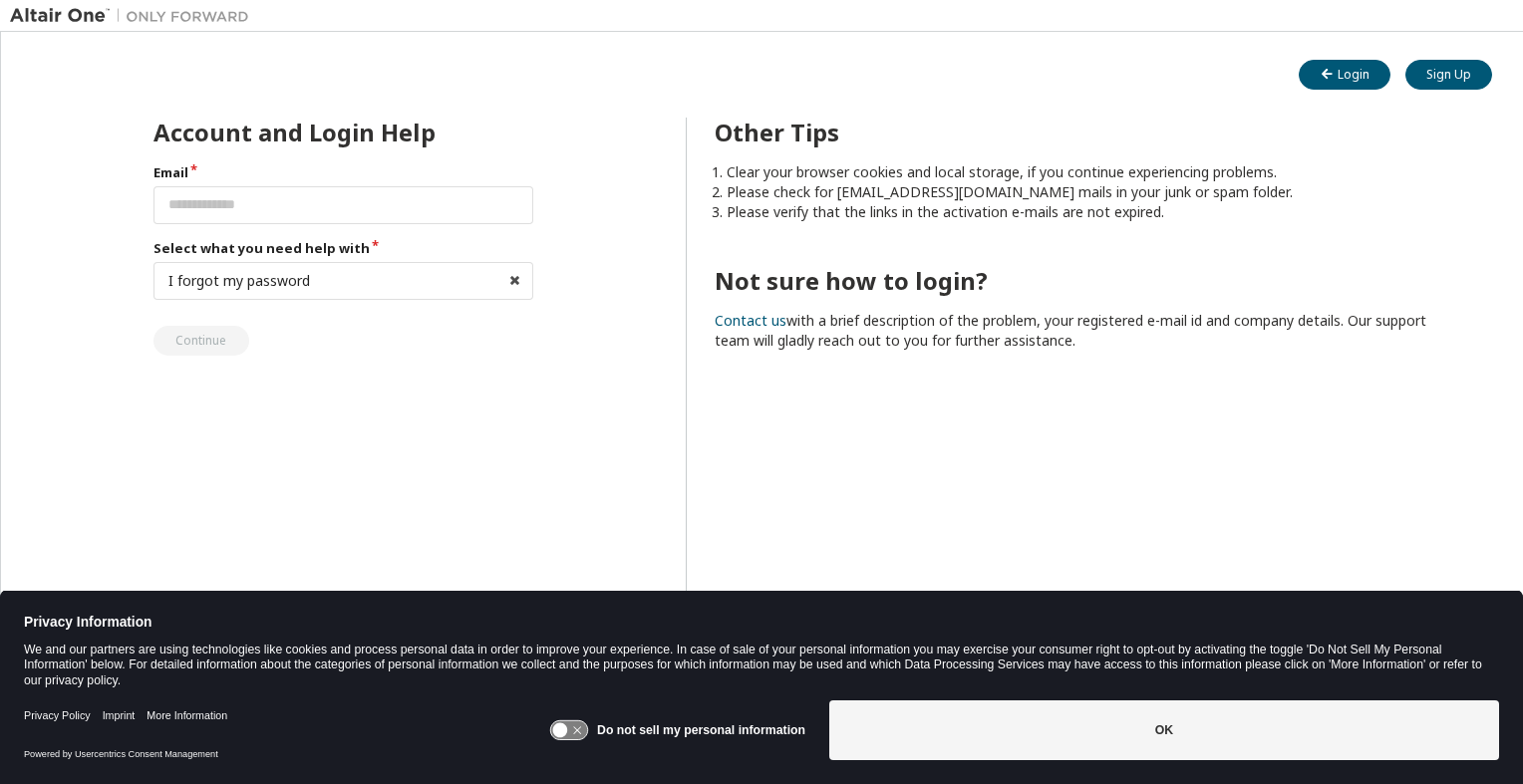 drag, startPoint x: 199, startPoint y: 342, endPoint x: 351, endPoint y: 381, distance: 156.92355 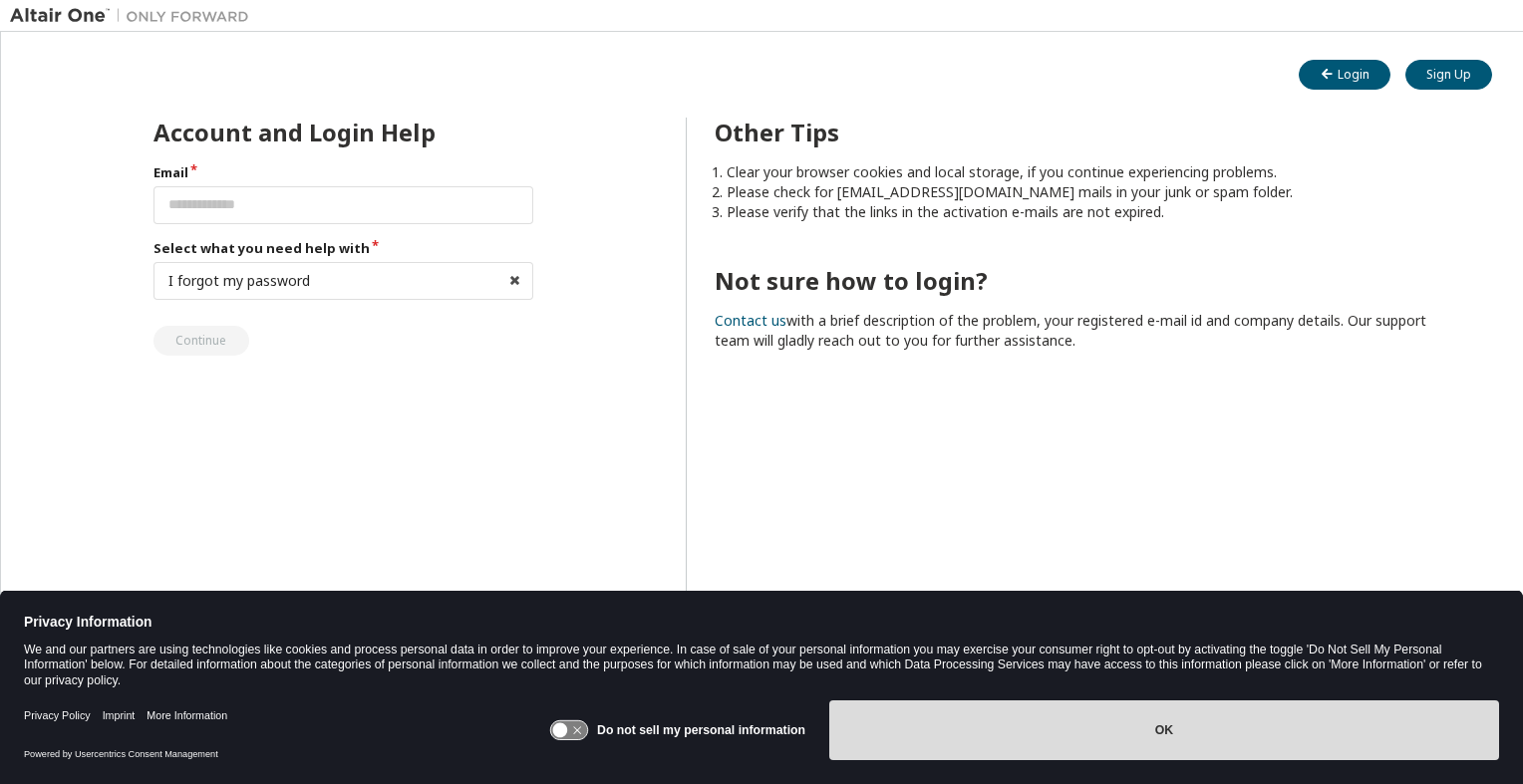 drag, startPoint x: 931, startPoint y: 713, endPoint x: 949, endPoint y: 542, distance: 171.9448 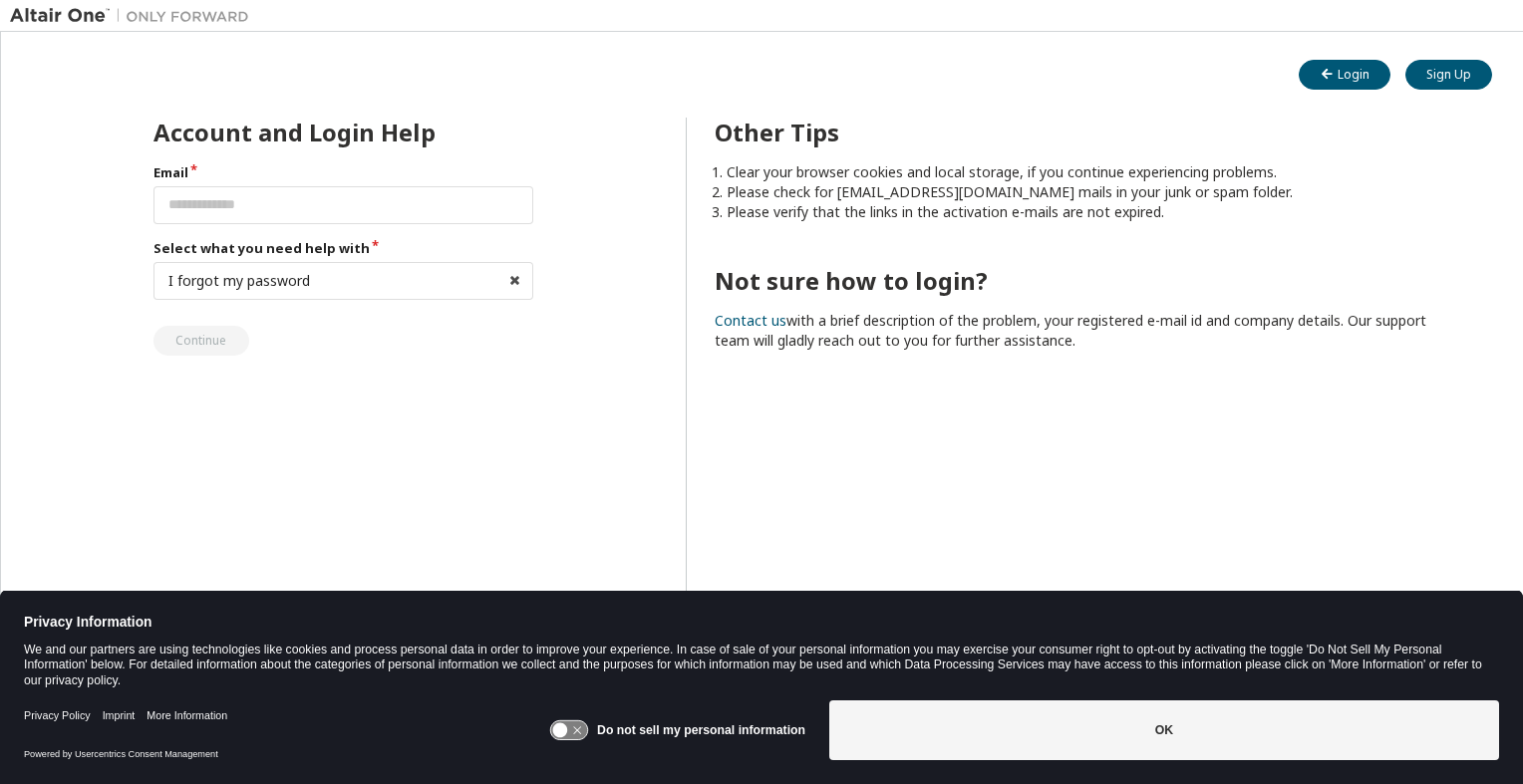 click on "Email Select what you need help with I forgot my password I forgot my password I did not receive activation mail My activation mail expired My account is locked I want to reset multi-factor authentication I don't know but can't login Continue" at bounding box center (344, 259) 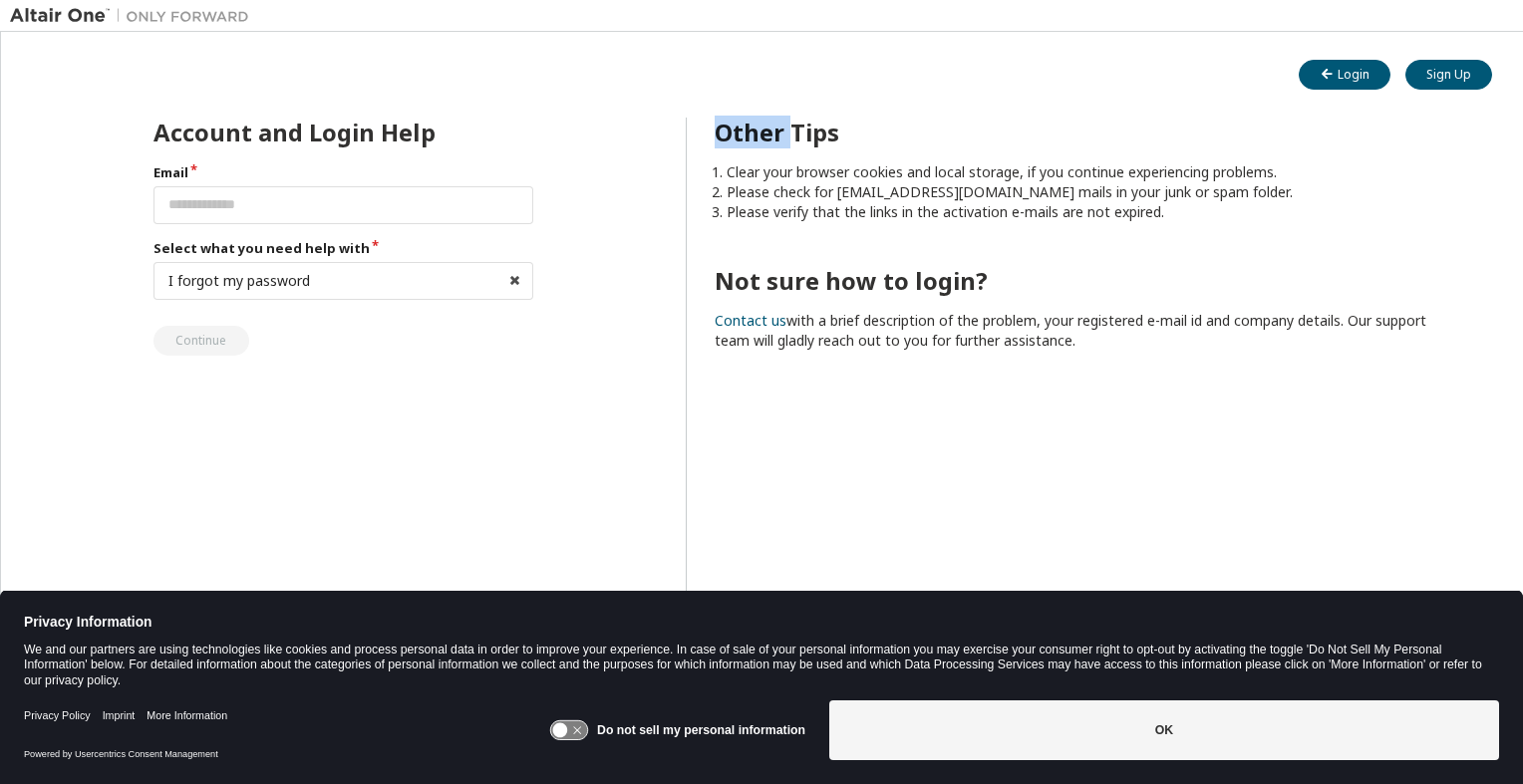 click on "Email Select what you need help with I forgot my password I forgot my password I did not receive activation mail My activation mail expired My account is locked I want to reset multi-factor authentication I don't know but can't login Continue" at bounding box center (344, 259) 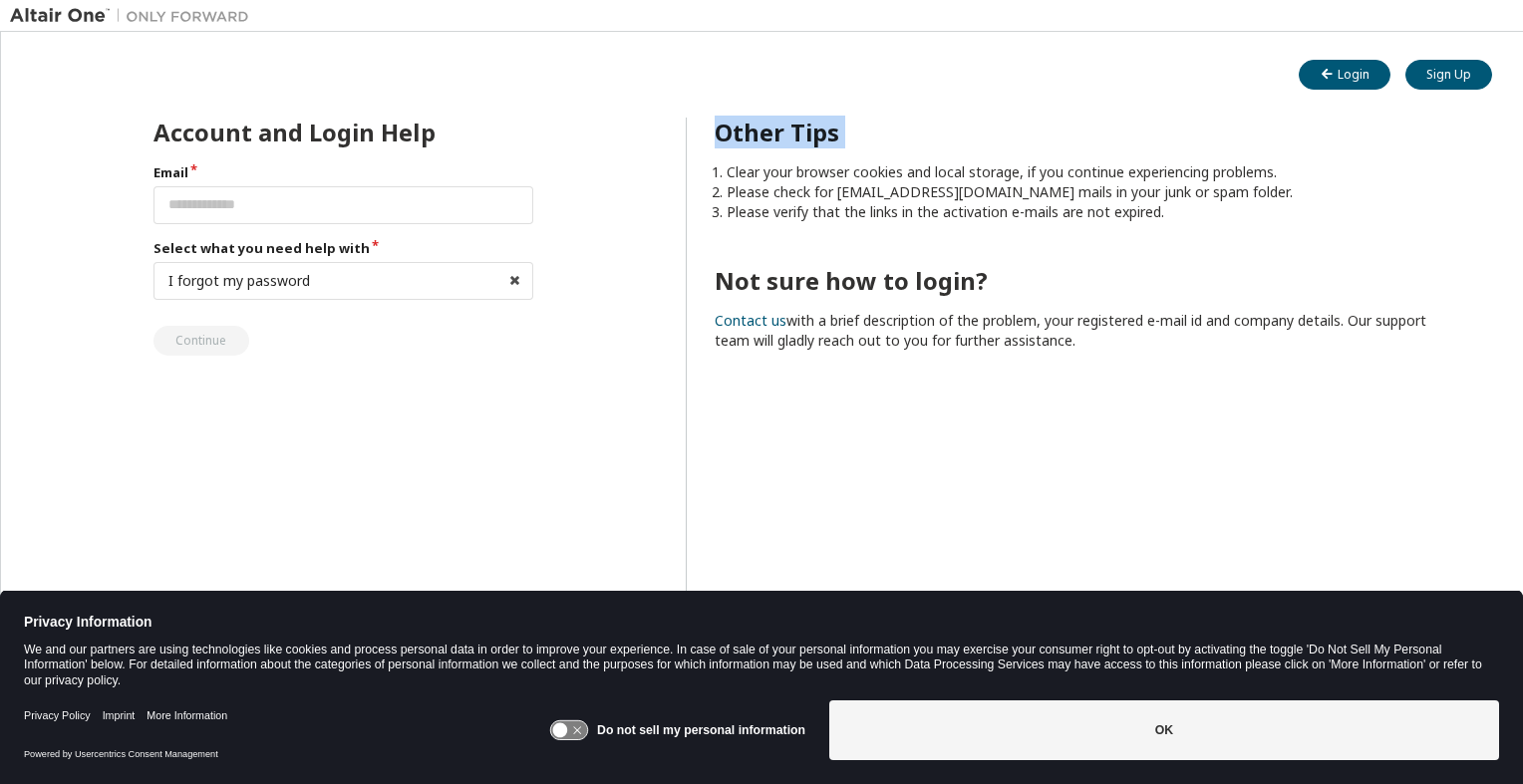 click on "Email Select what you need help with I forgot my password I forgot my password I did not receive activation mail My activation mail expired My account is locked I want to reset multi-factor authentication I don't know but can't login Continue" at bounding box center [344, 259] 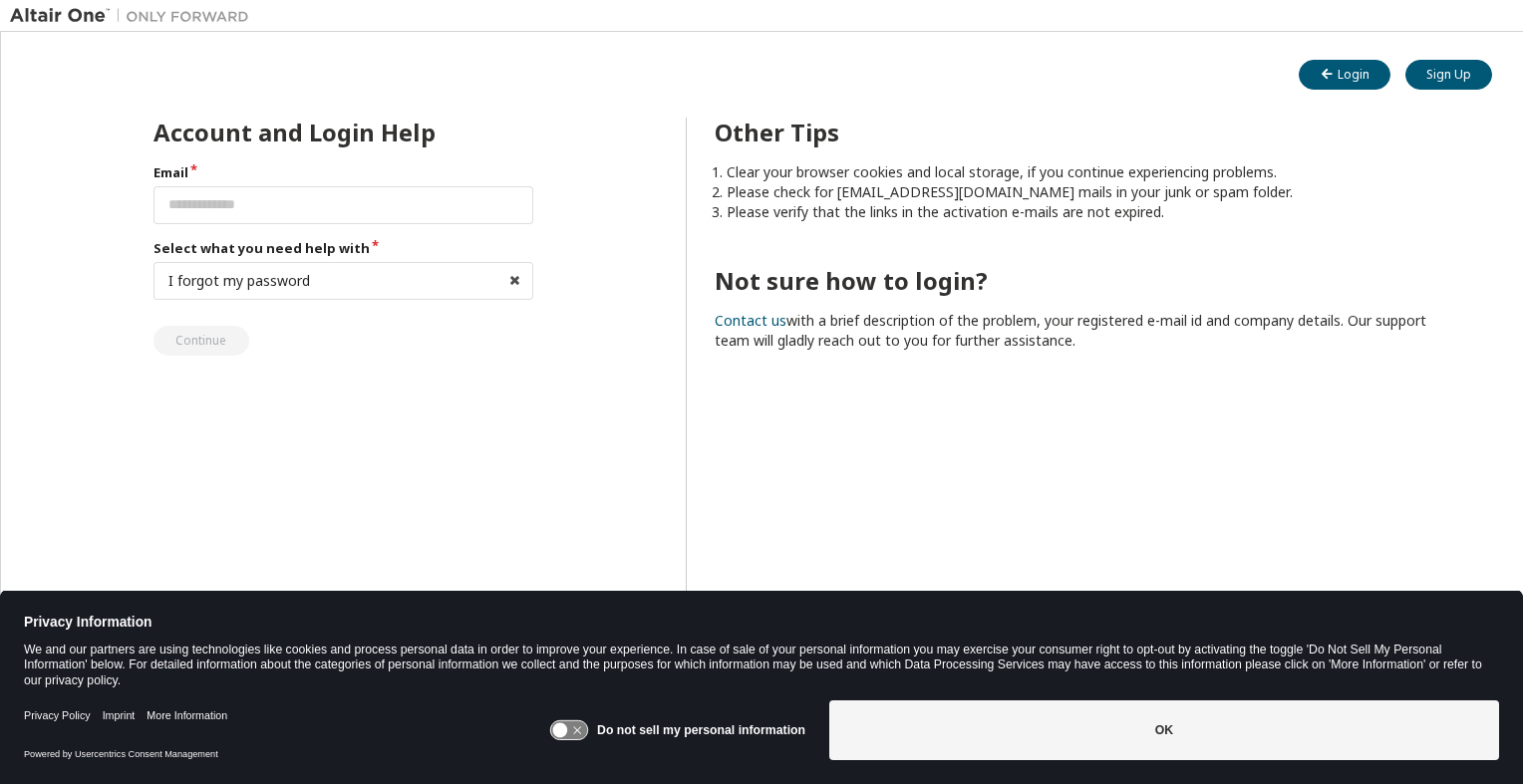 drag, startPoint x: 209, startPoint y: 340, endPoint x: 345, endPoint y: 386, distance: 143.5688 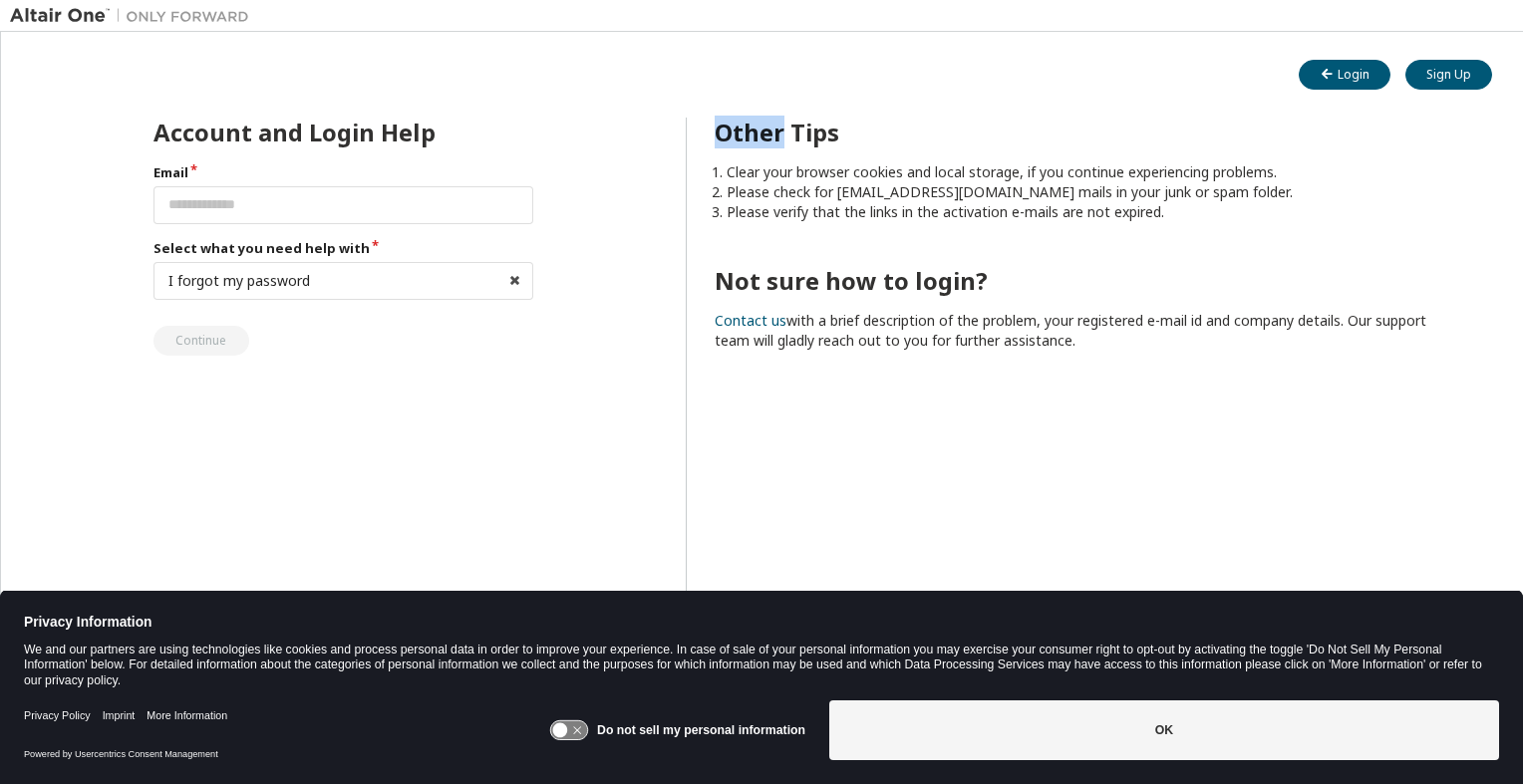 click on "Email Select what you need help with I forgot my password I forgot my password I did not receive activation mail My activation mail expired My account is locked I want to reset multi-factor authentication I don't know but can't login Continue" at bounding box center (344, 259) 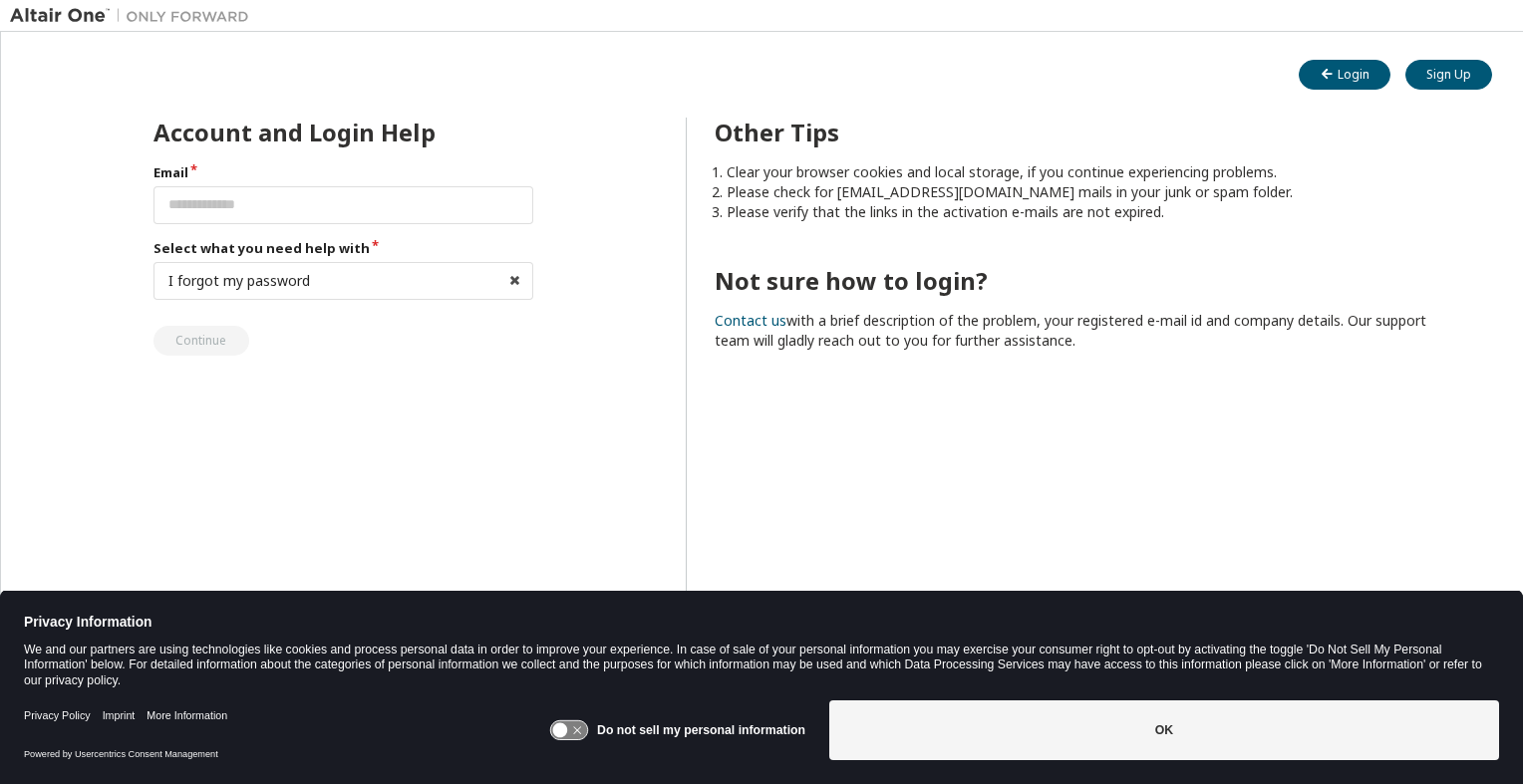 drag, startPoint x: 201, startPoint y: 348, endPoint x: 273, endPoint y: 456, distance: 129.79985 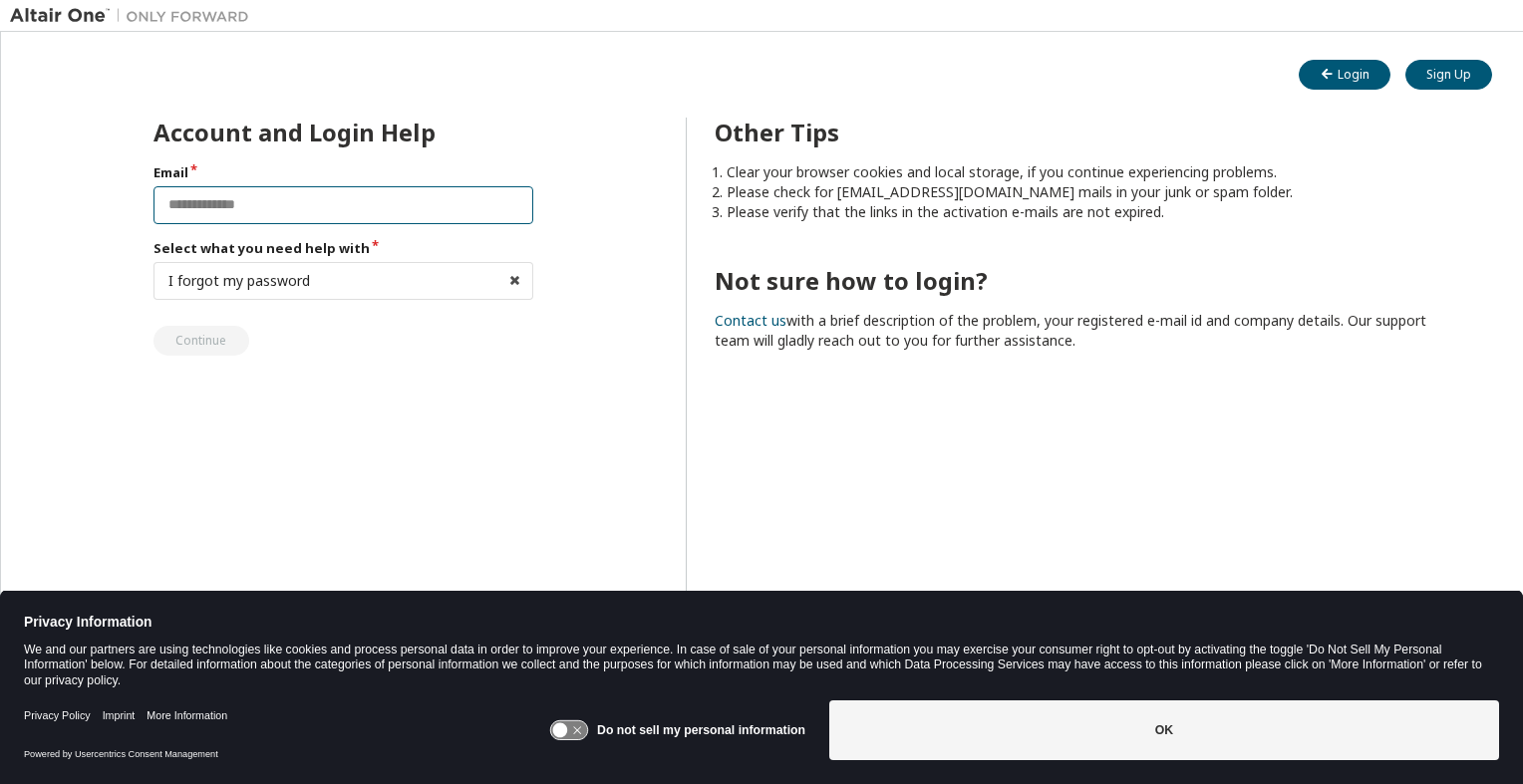 click at bounding box center [344, 205] 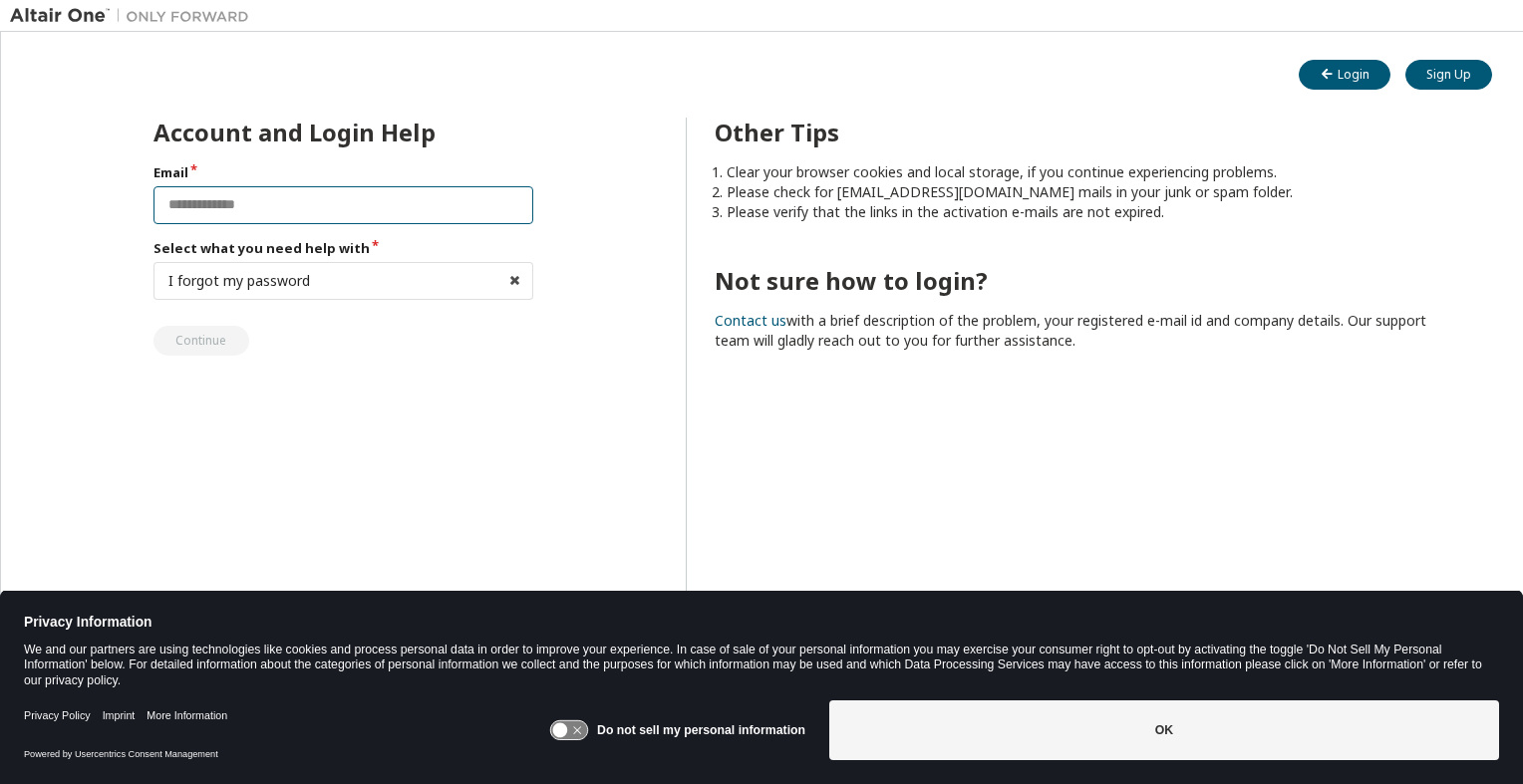 type on "**********" 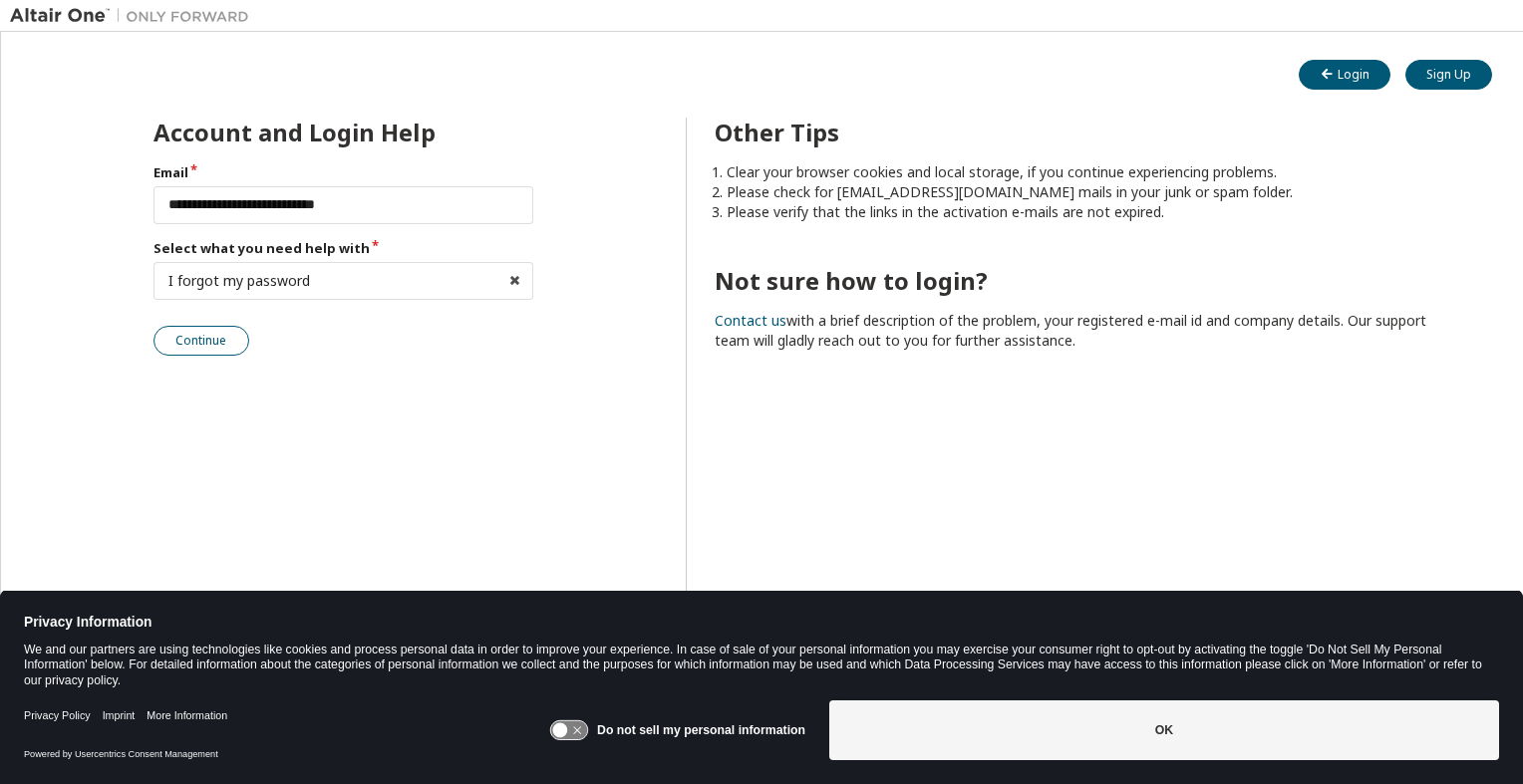 click on "Continue" at bounding box center (201, 341) 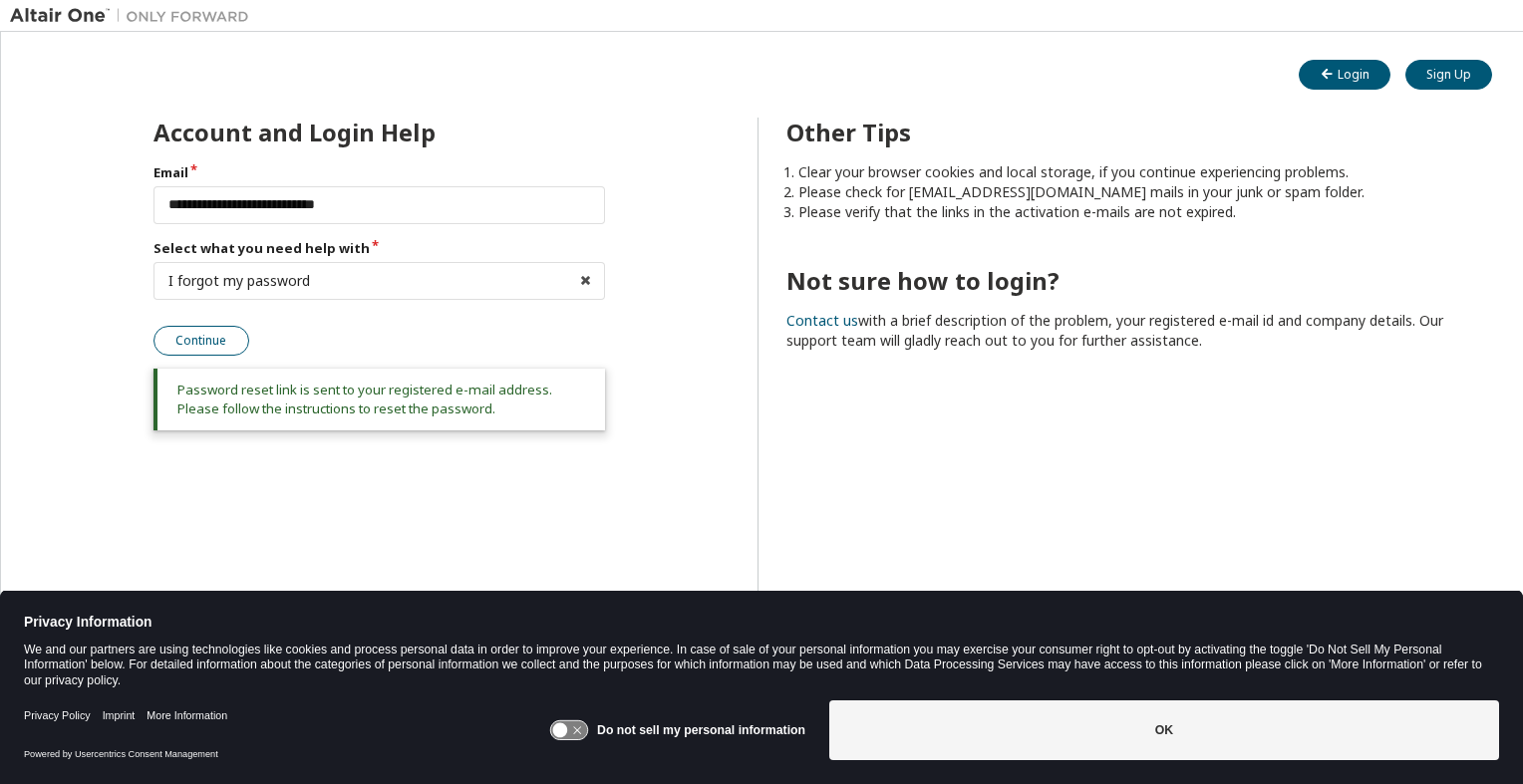 click on "Continue" at bounding box center [201, 341] 